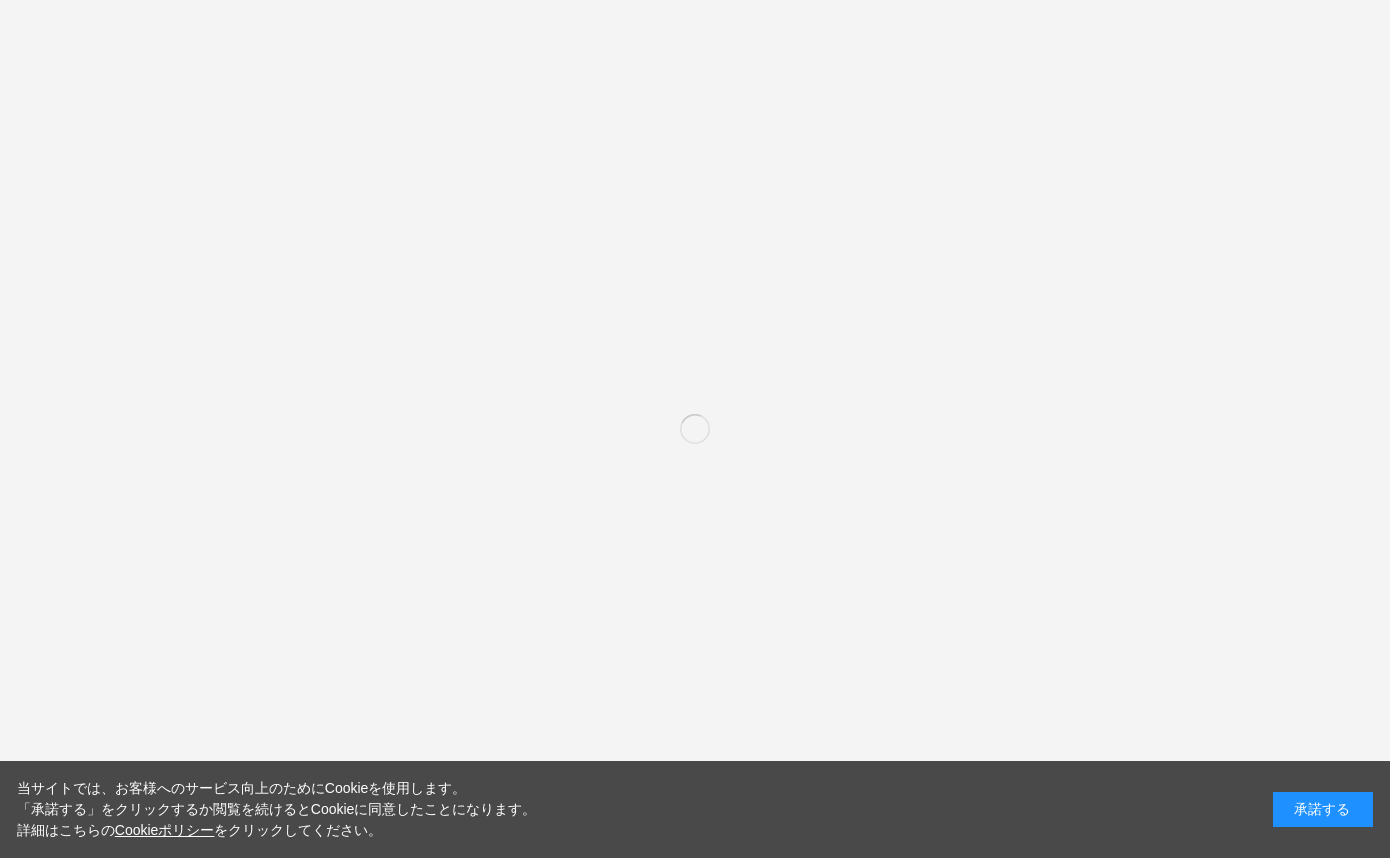 scroll, scrollTop: 0, scrollLeft: 0, axis: both 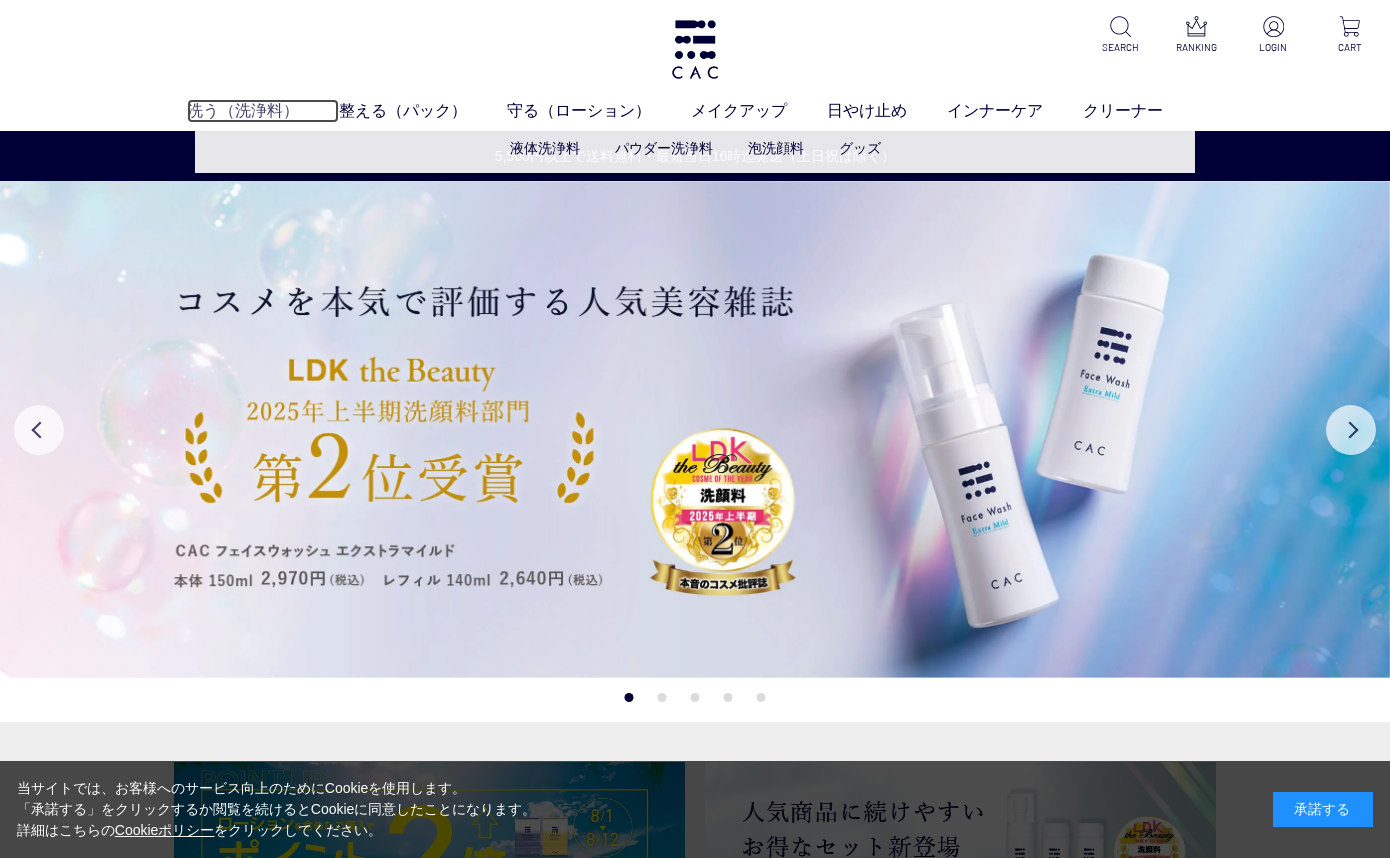 click on "洗う（洗浄料）" at bounding box center (263, 111) 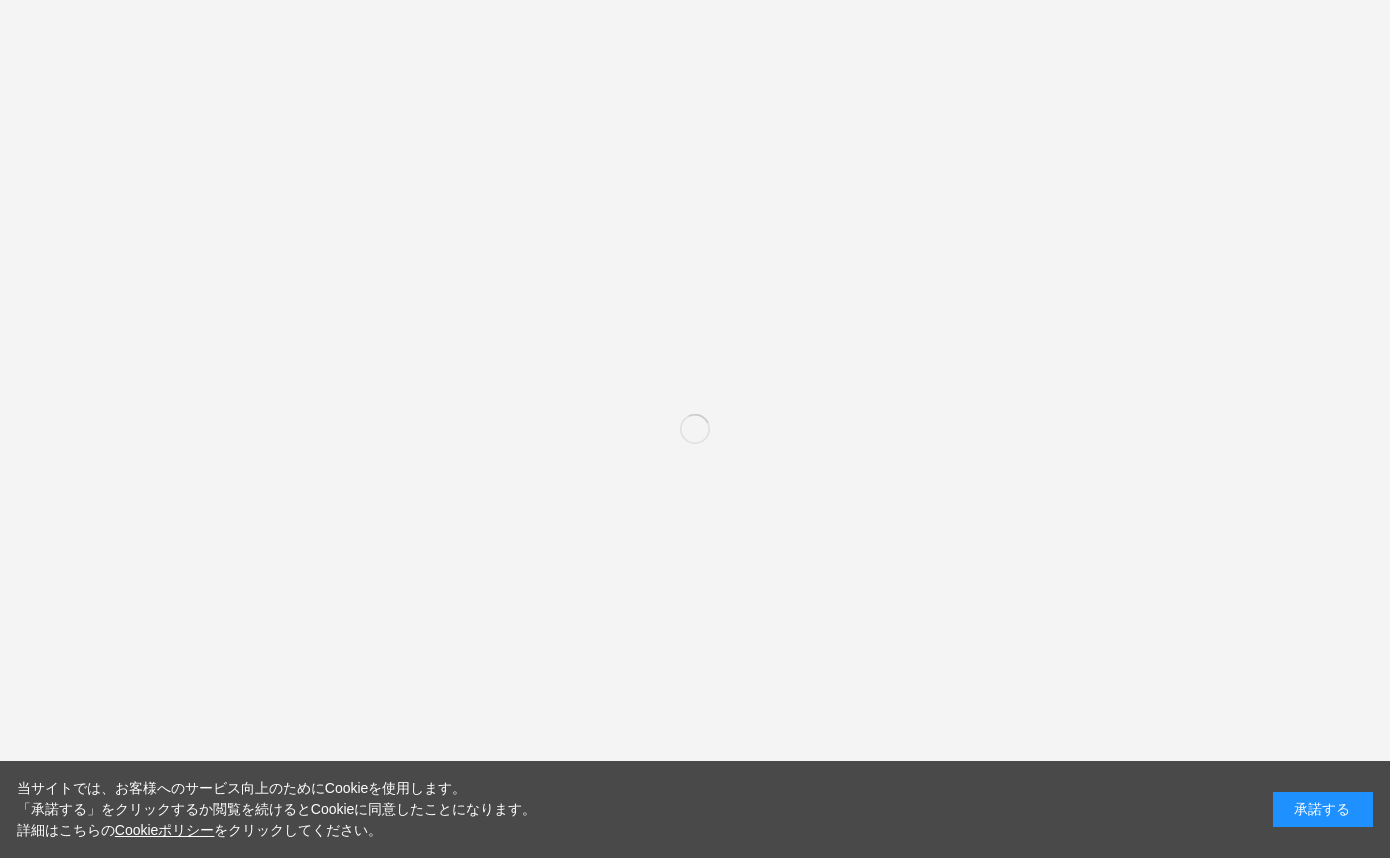 scroll, scrollTop: 0, scrollLeft: 0, axis: both 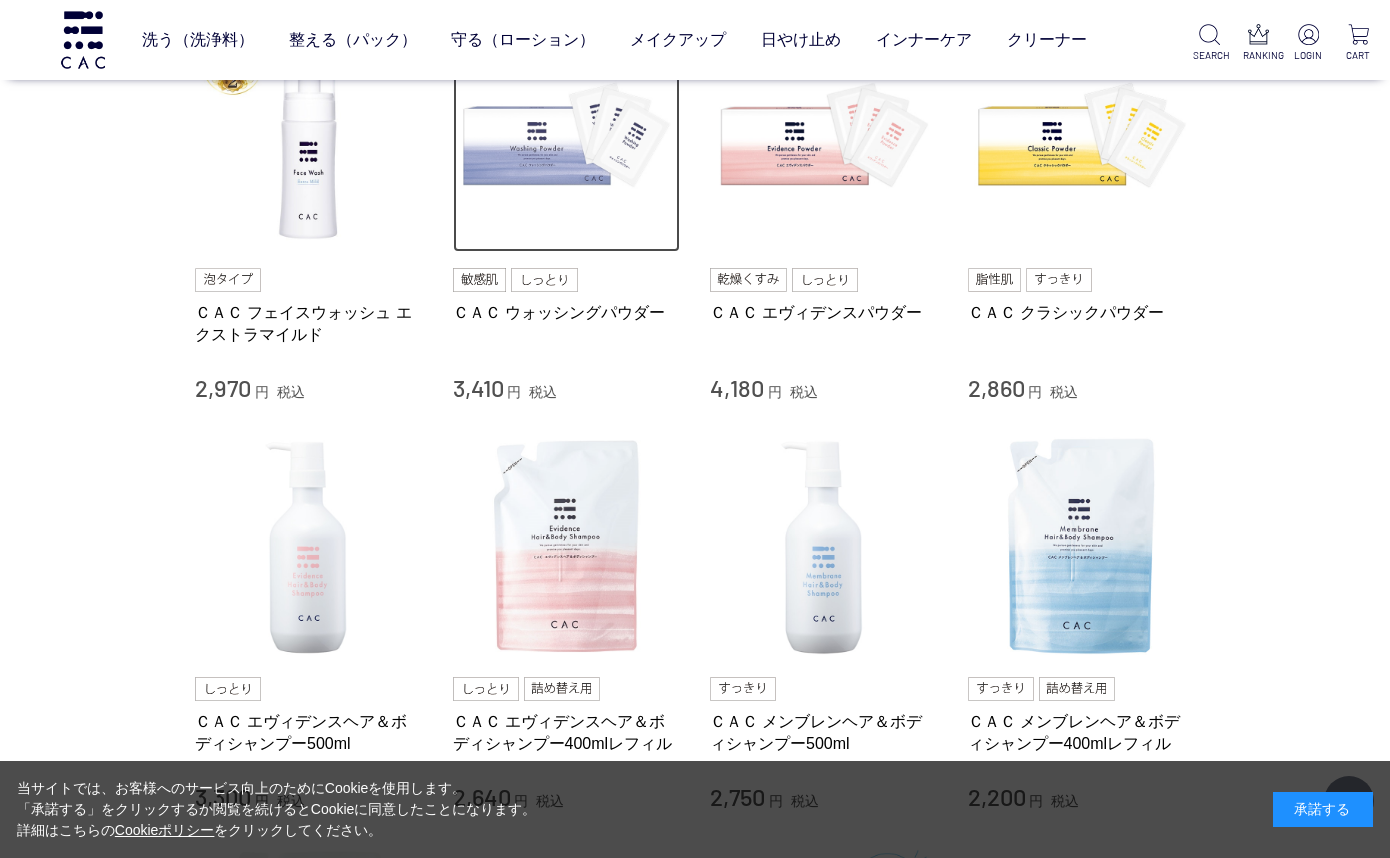 click at bounding box center [567, 139] 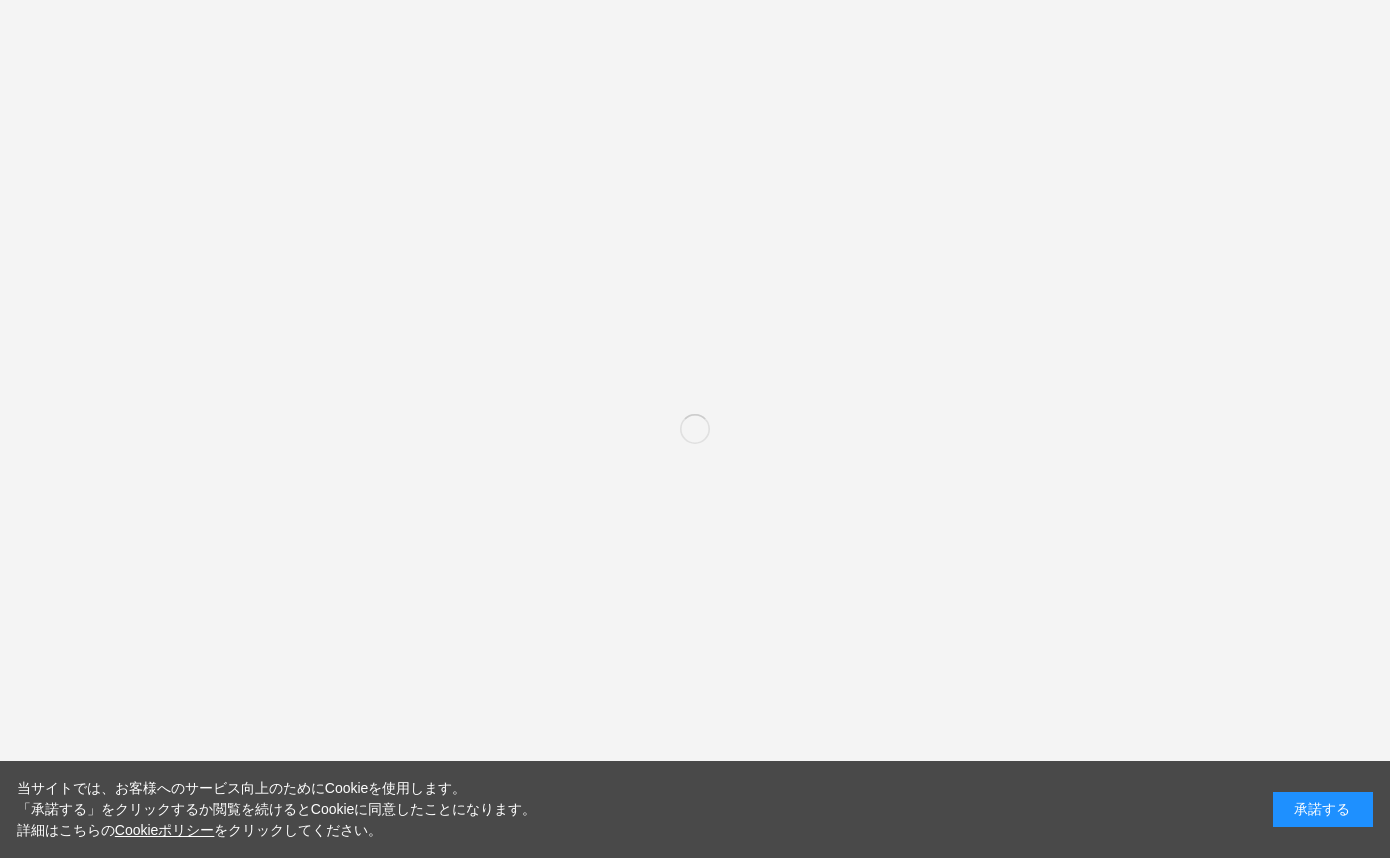 scroll, scrollTop: 0, scrollLeft: 0, axis: both 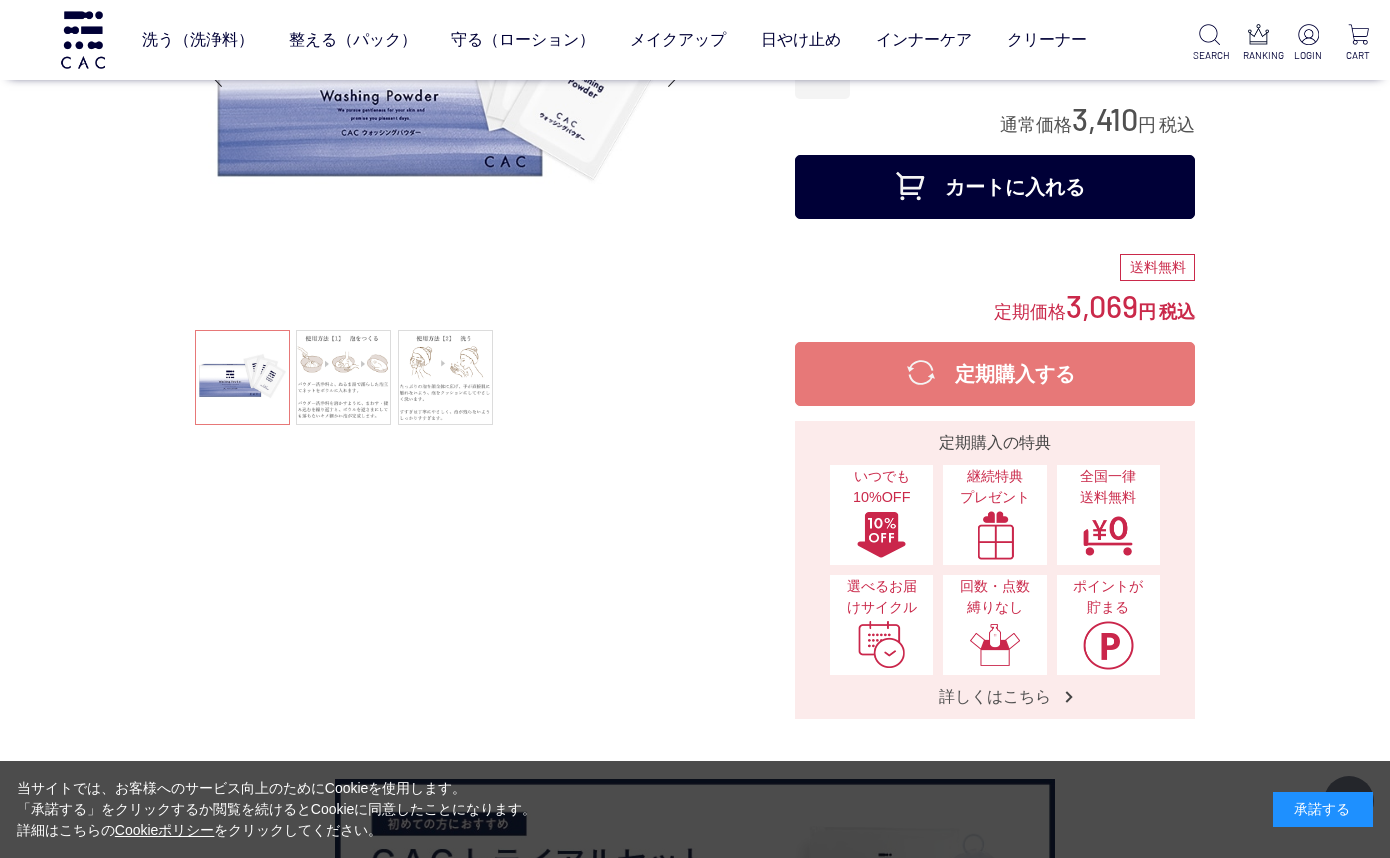 click on "カートに入れる" at bounding box center (995, 187) 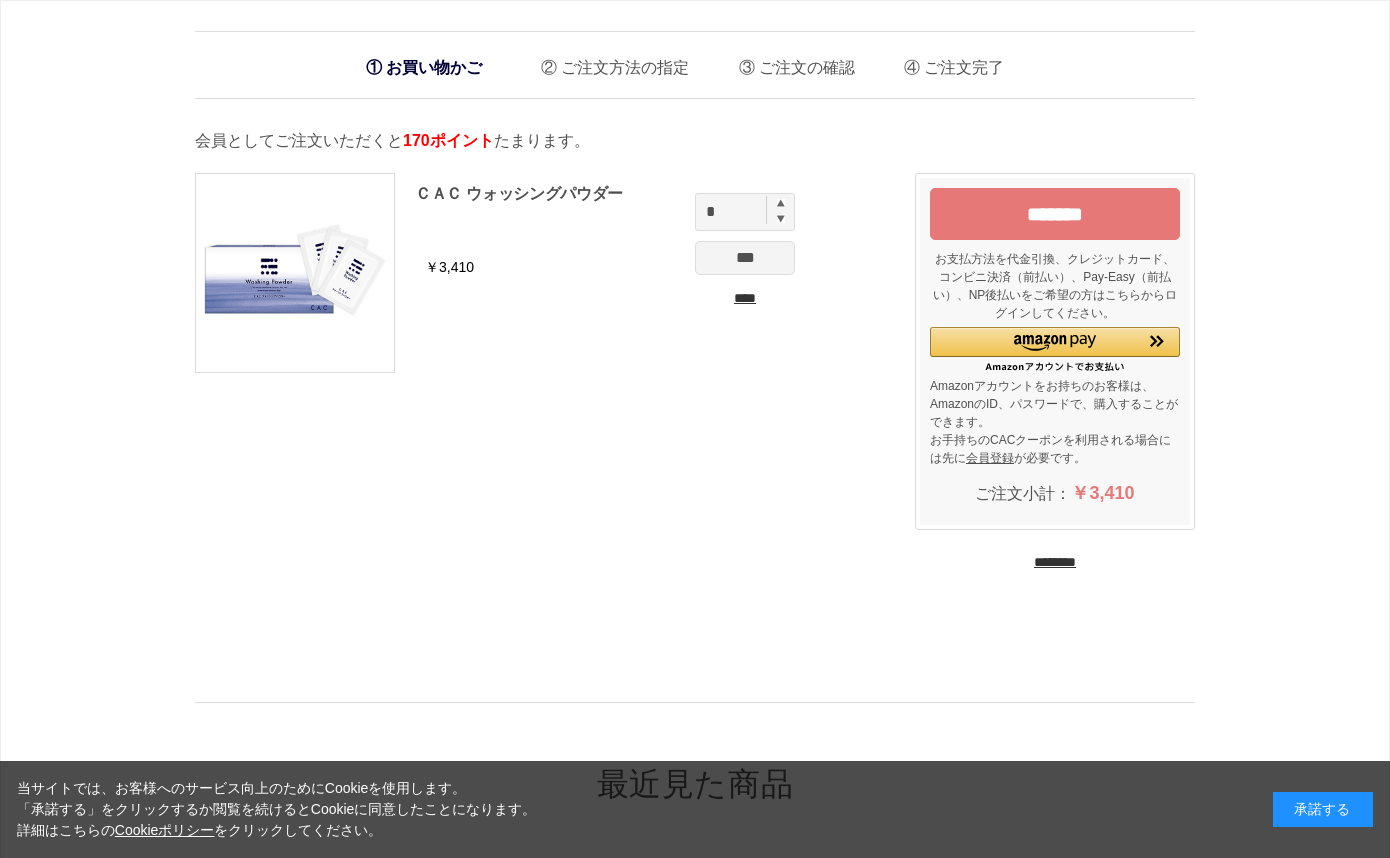 scroll, scrollTop: 0, scrollLeft: 0, axis: both 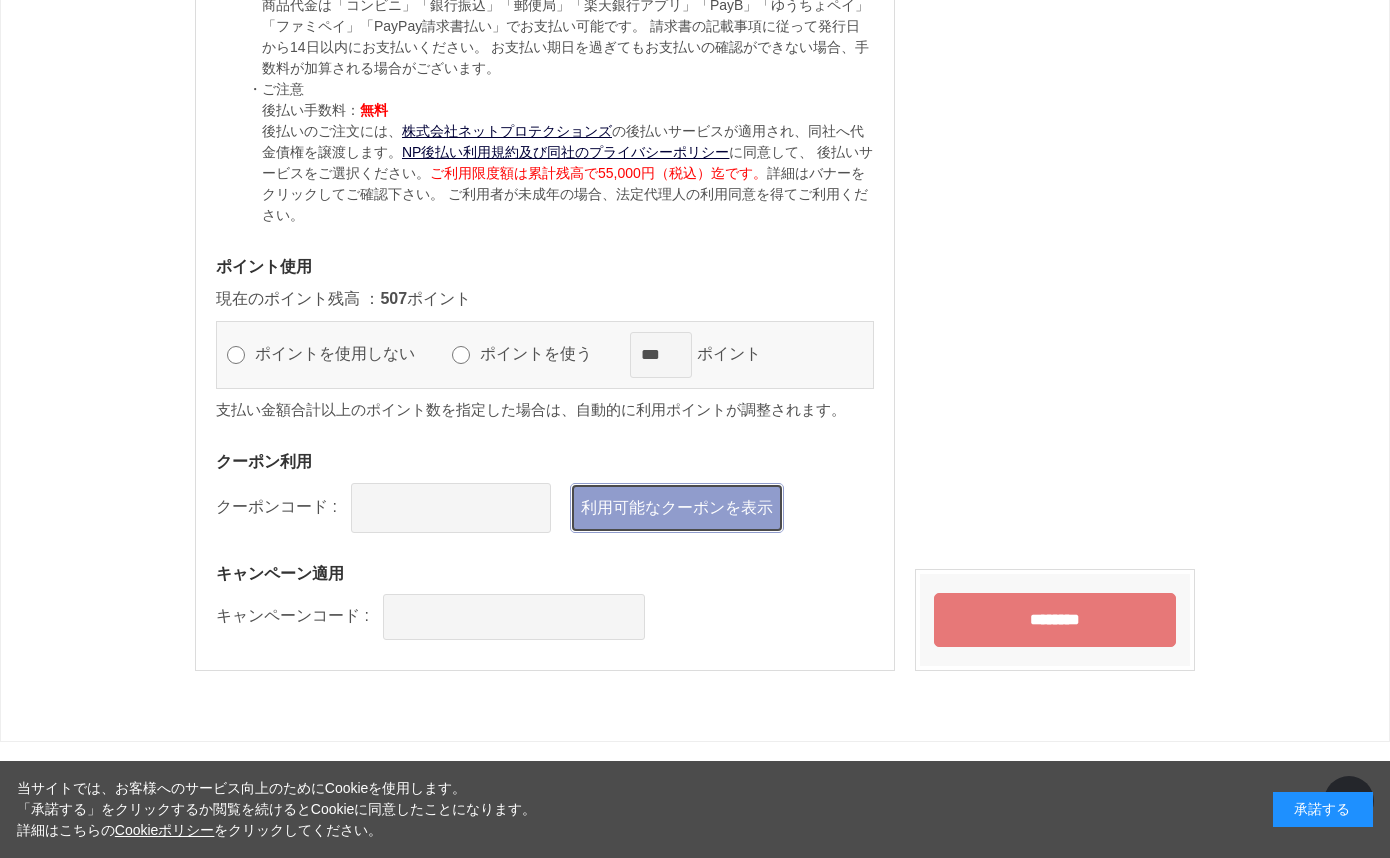 click on "利用可能なクーポンを表示" at bounding box center (677, 508) 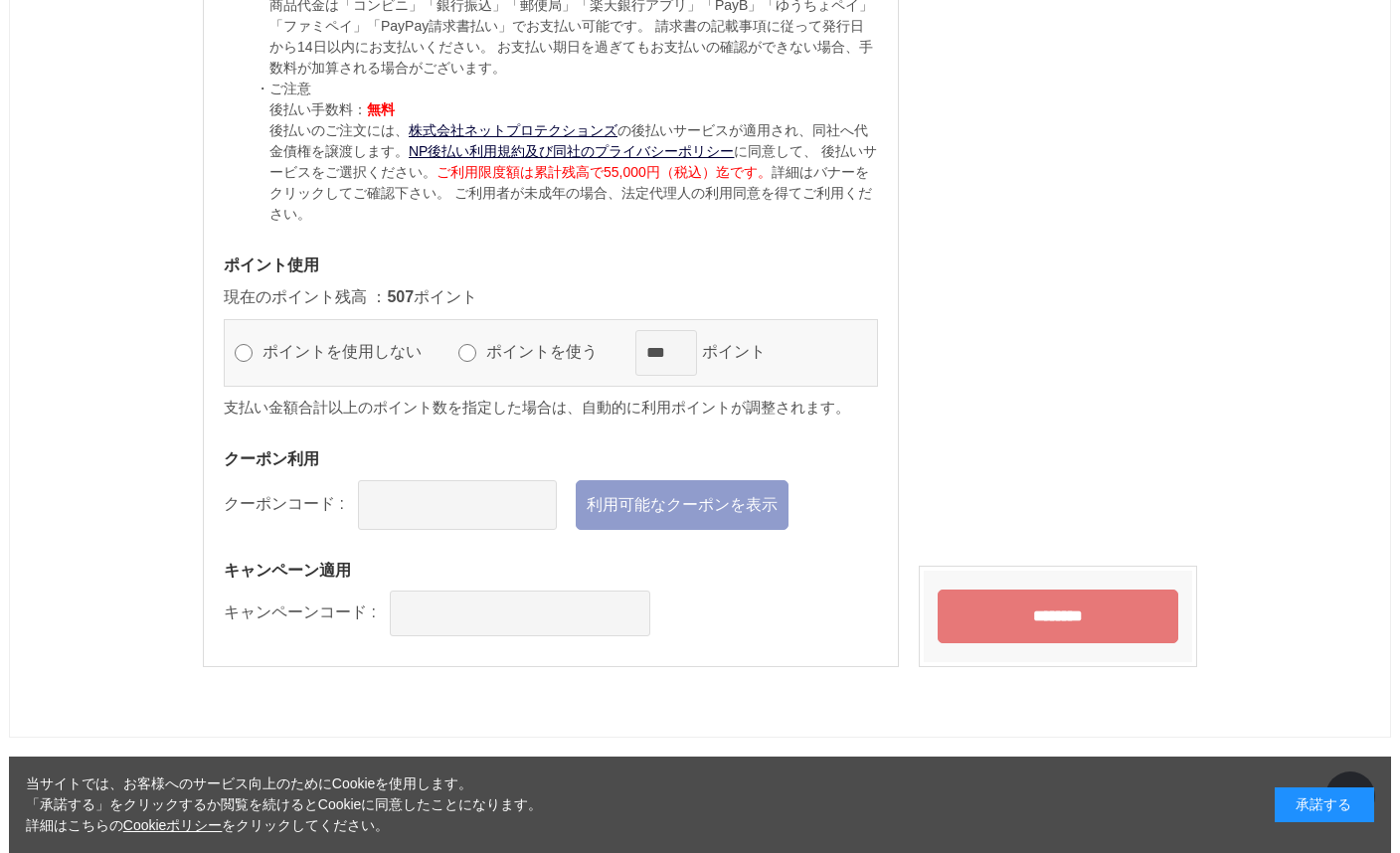 scroll, scrollTop: 0, scrollLeft: 0, axis: both 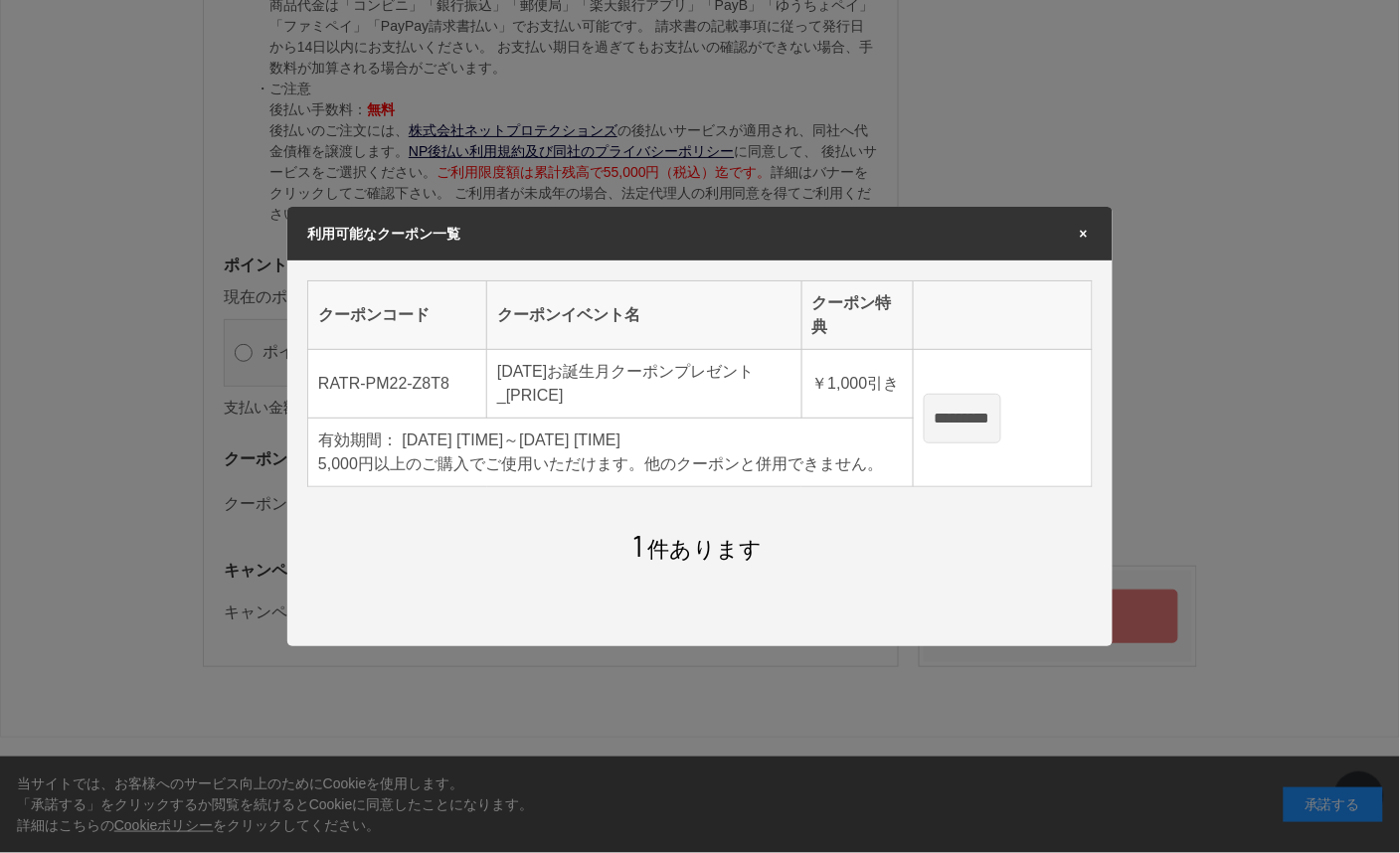click on "*********" at bounding box center [962, 419] 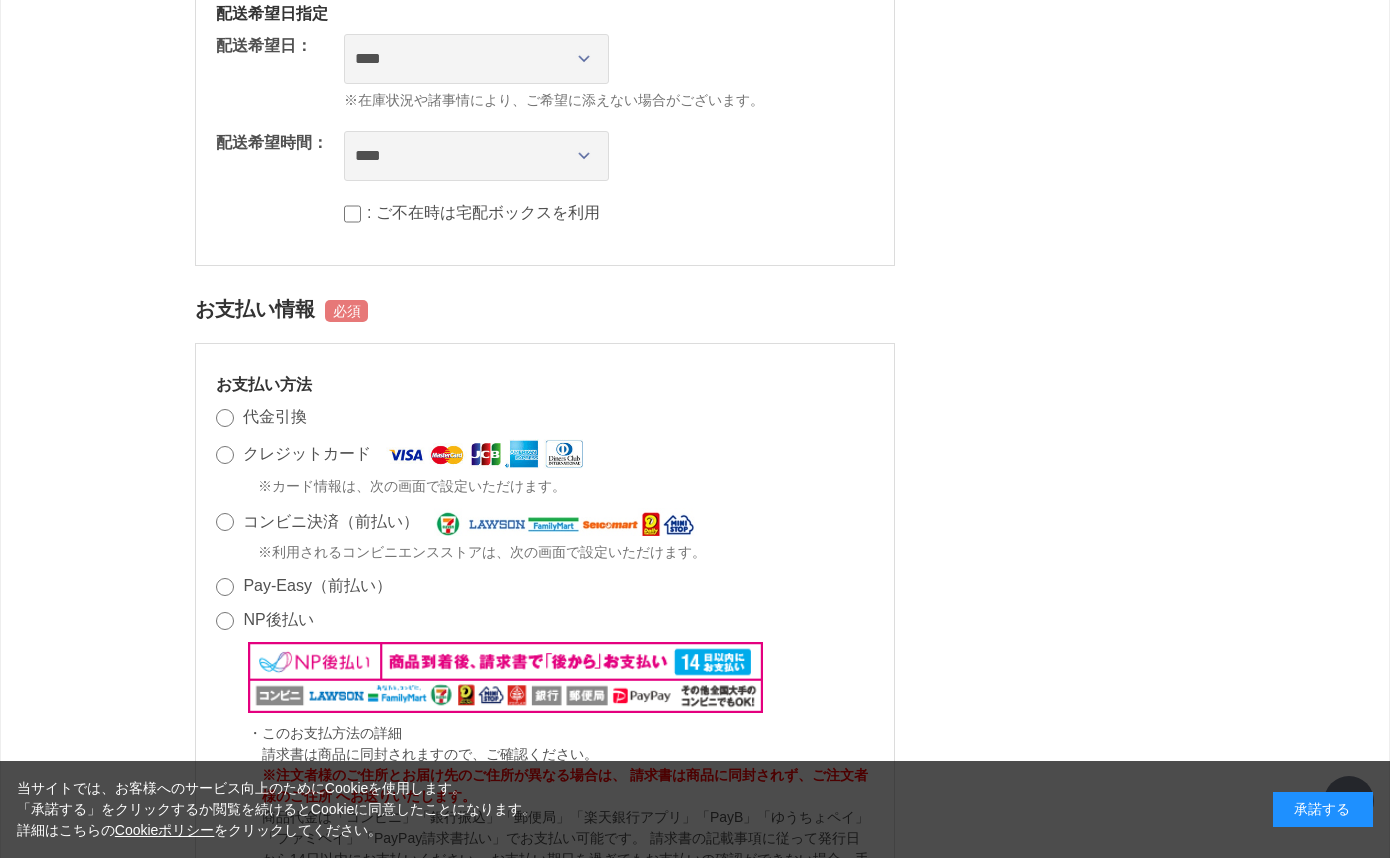 scroll, scrollTop: 1125, scrollLeft: 0, axis: vertical 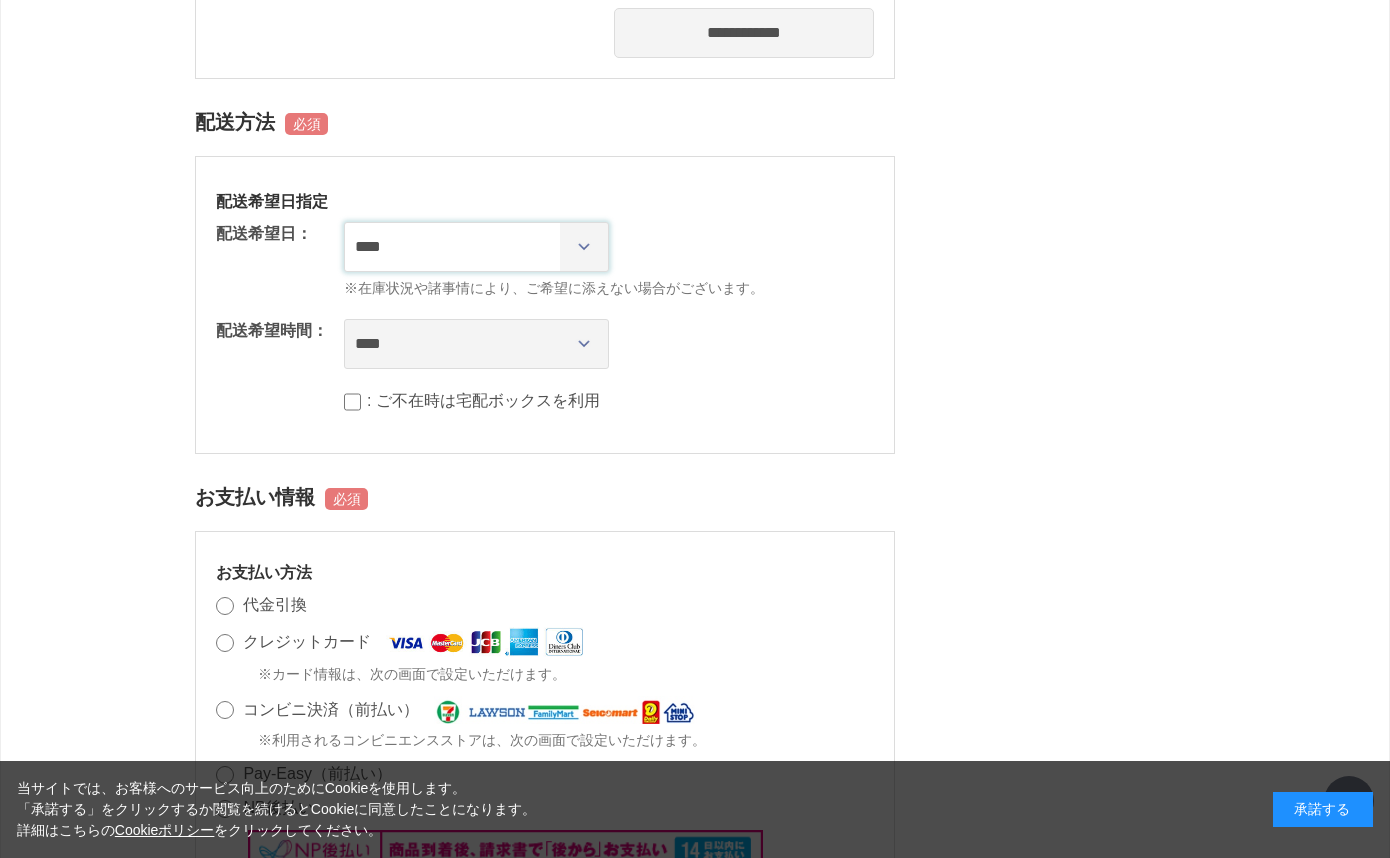 click on "**********" at bounding box center (476, 247) 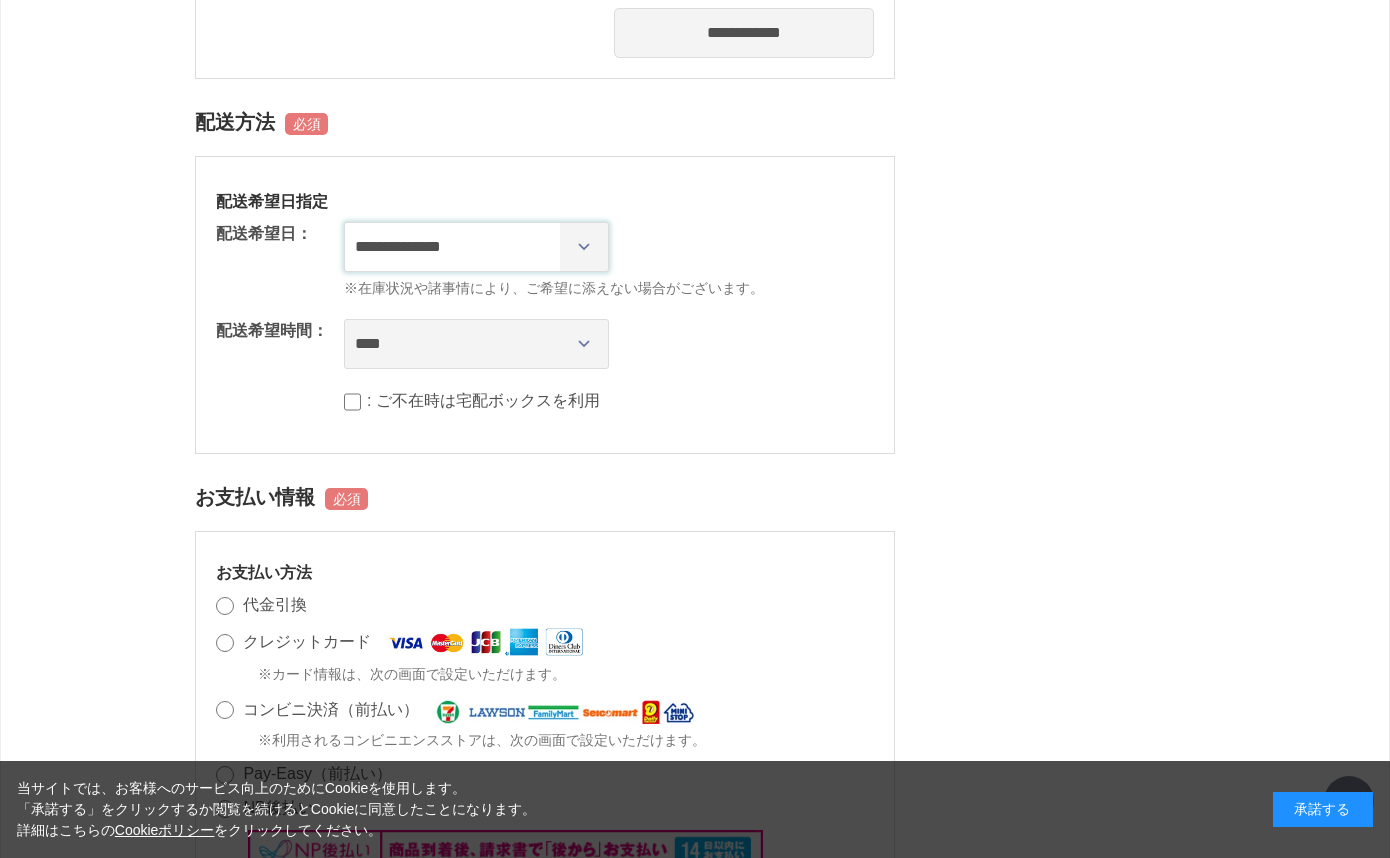 click on "**********" at bounding box center [476, 247] 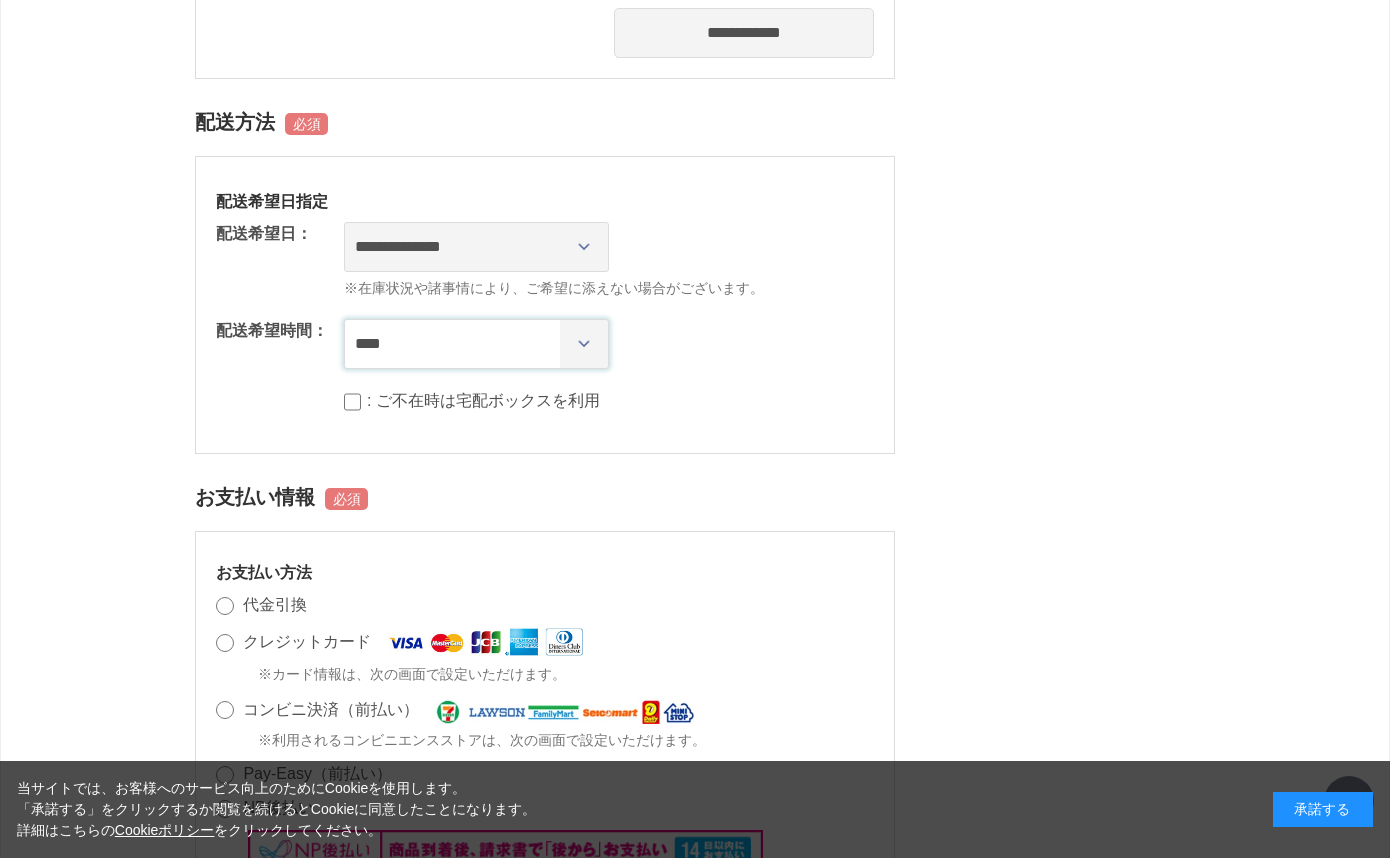 click on "**** *** ****** ****** ****** ******" at bounding box center [476, 344] 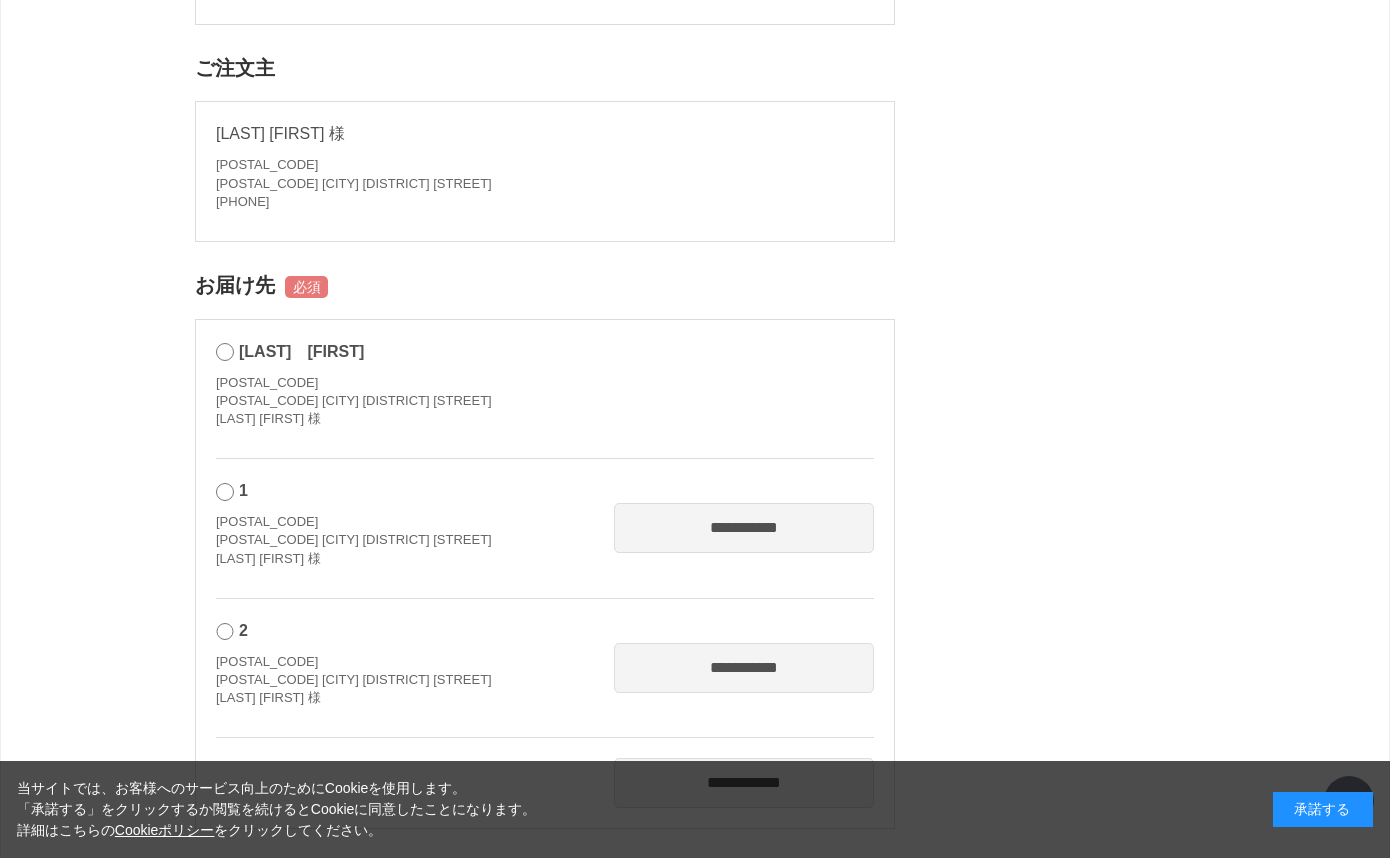 scroll, scrollTop: 0, scrollLeft: 0, axis: both 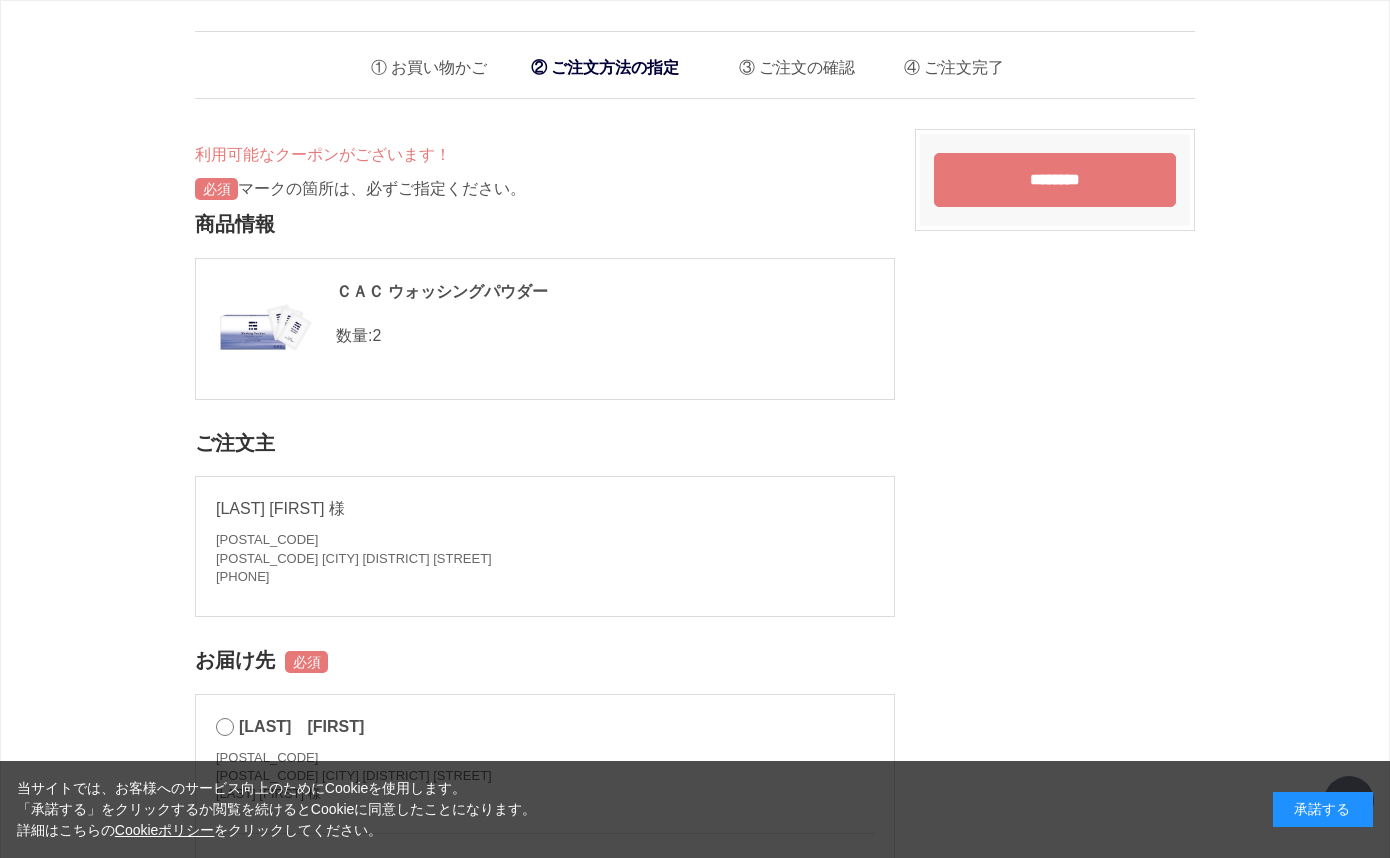 click on "********" at bounding box center [1055, 180] 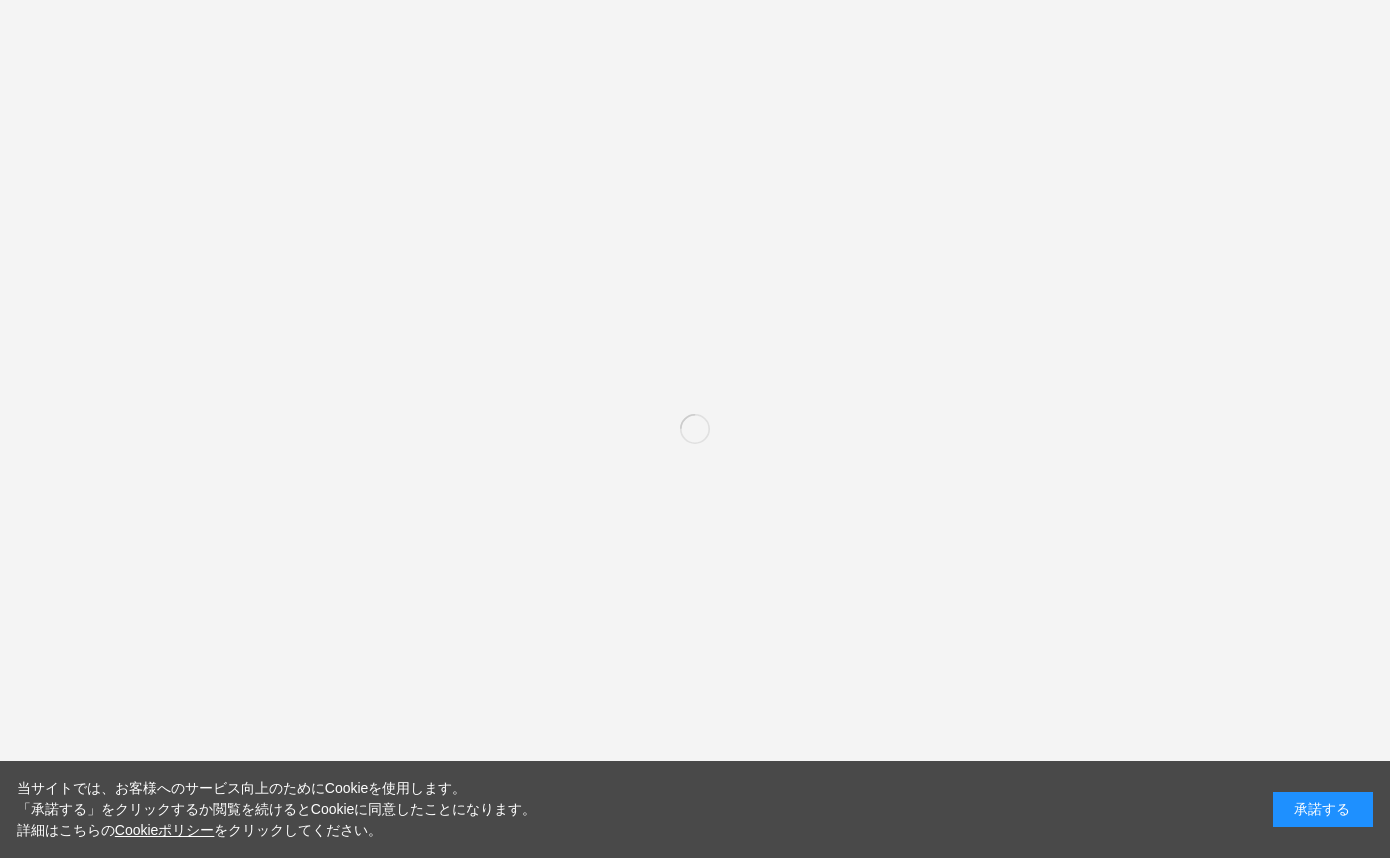scroll, scrollTop: 0, scrollLeft: 0, axis: both 